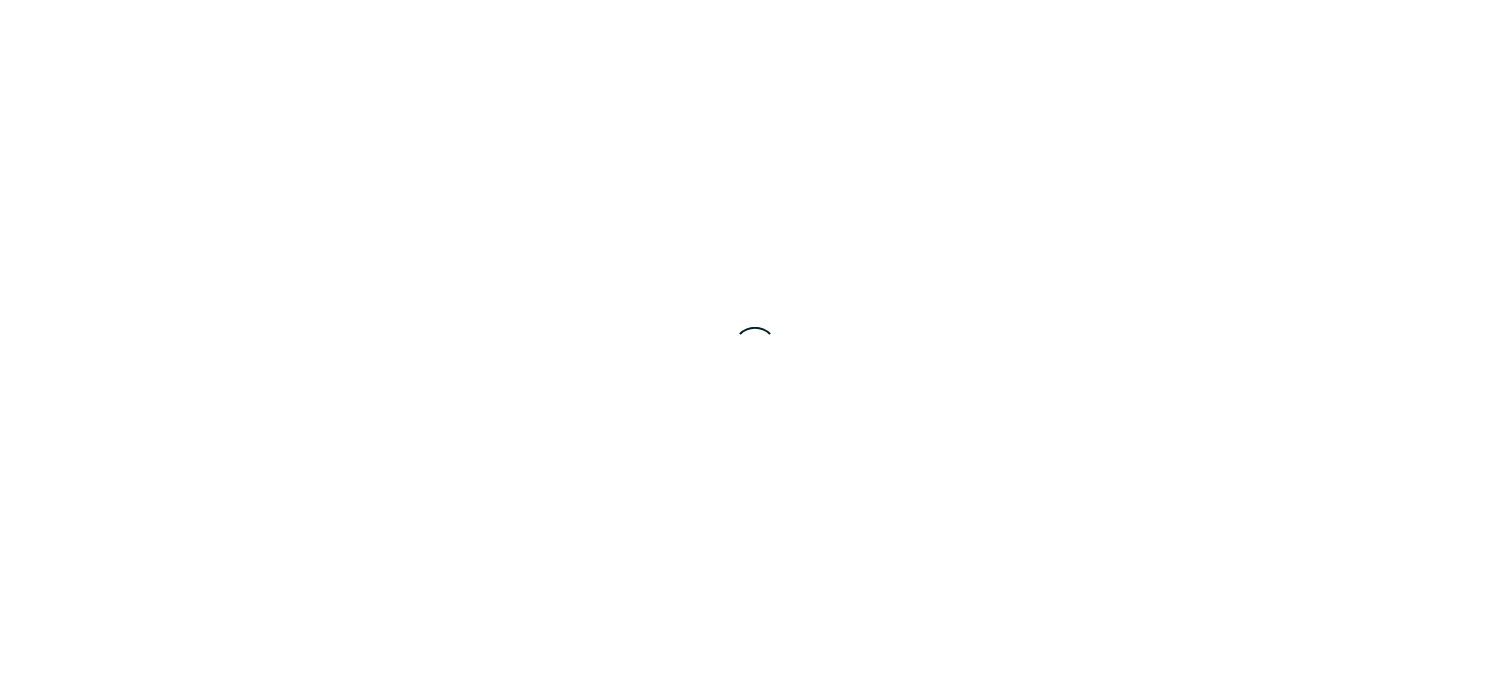 scroll, scrollTop: 0, scrollLeft: 0, axis: both 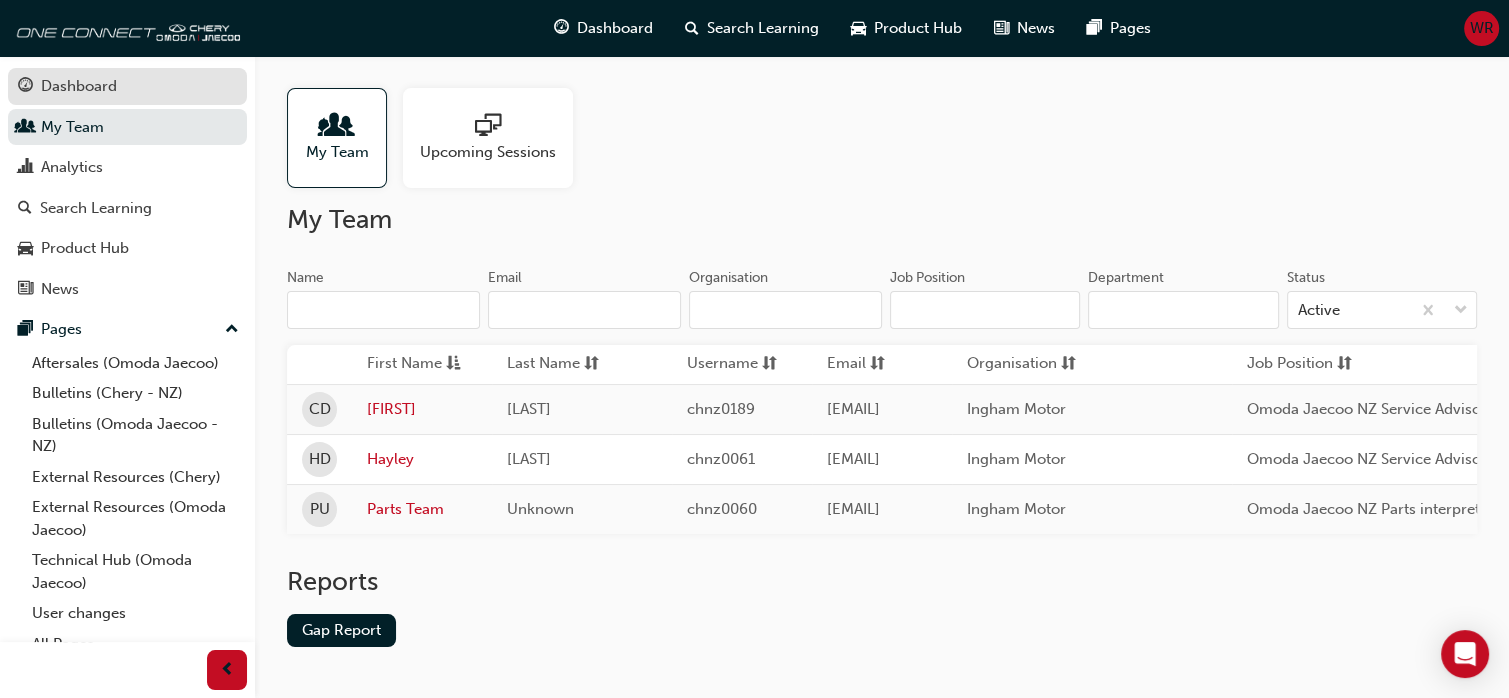 click on "Dashboard" at bounding box center (79, 86) 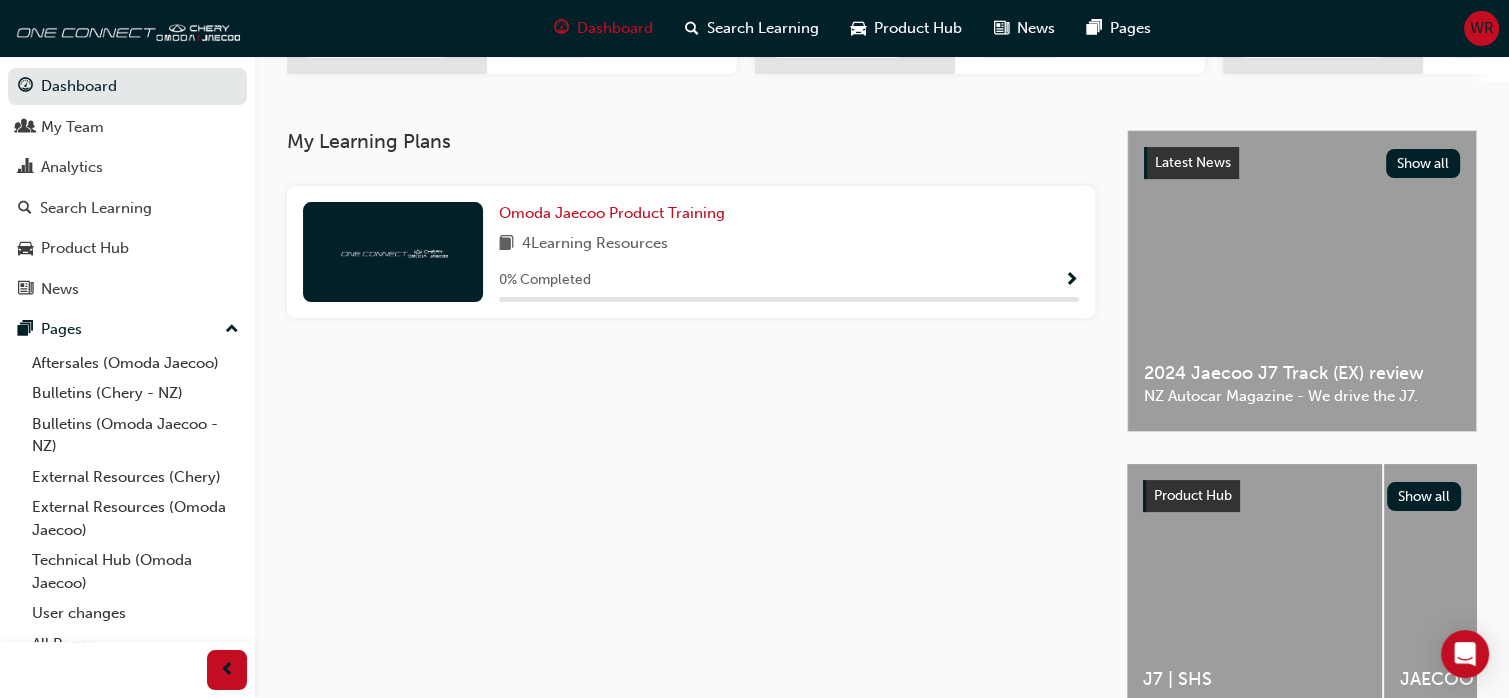 scroll, scrollTop: 0, scrollLeft: 0, axis: both 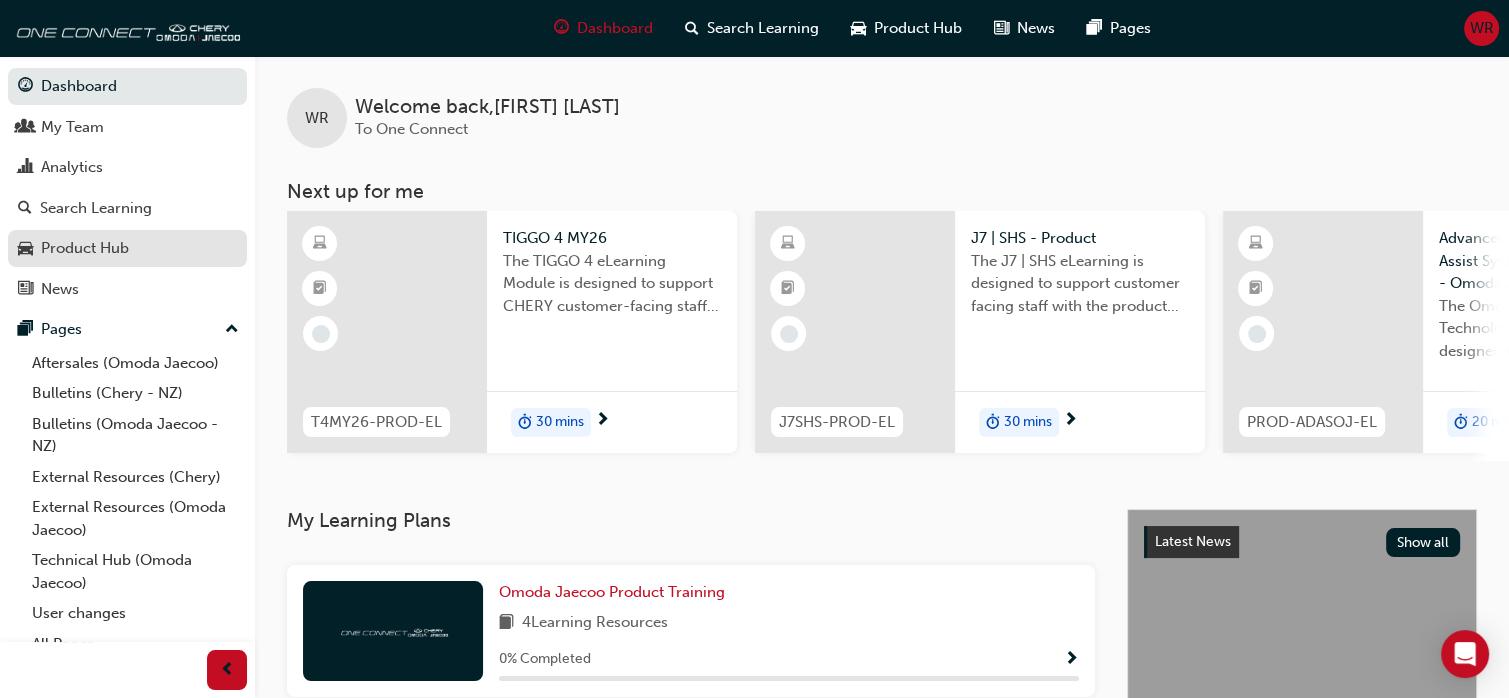 click on "Product Hub" at bounding box center [85, 248] 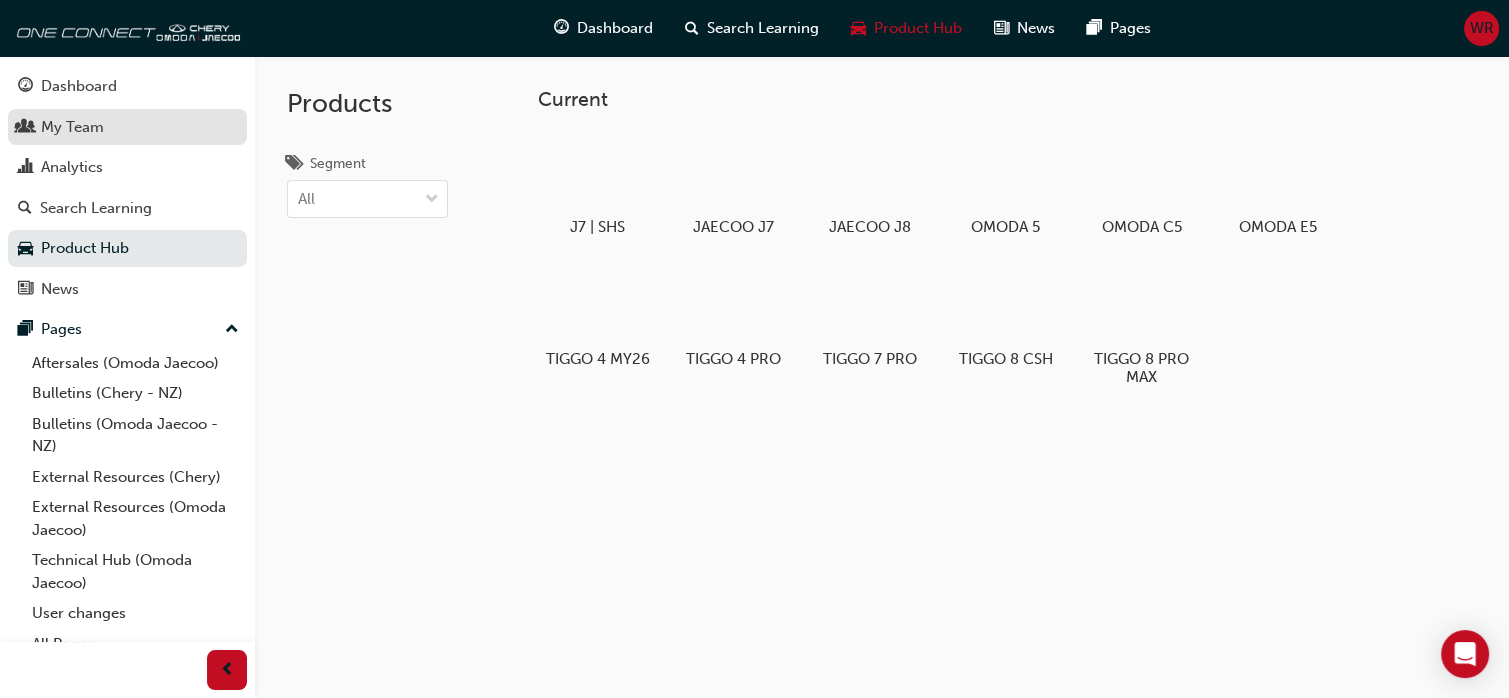 click on "My Team" at bounding box center (127, 127) 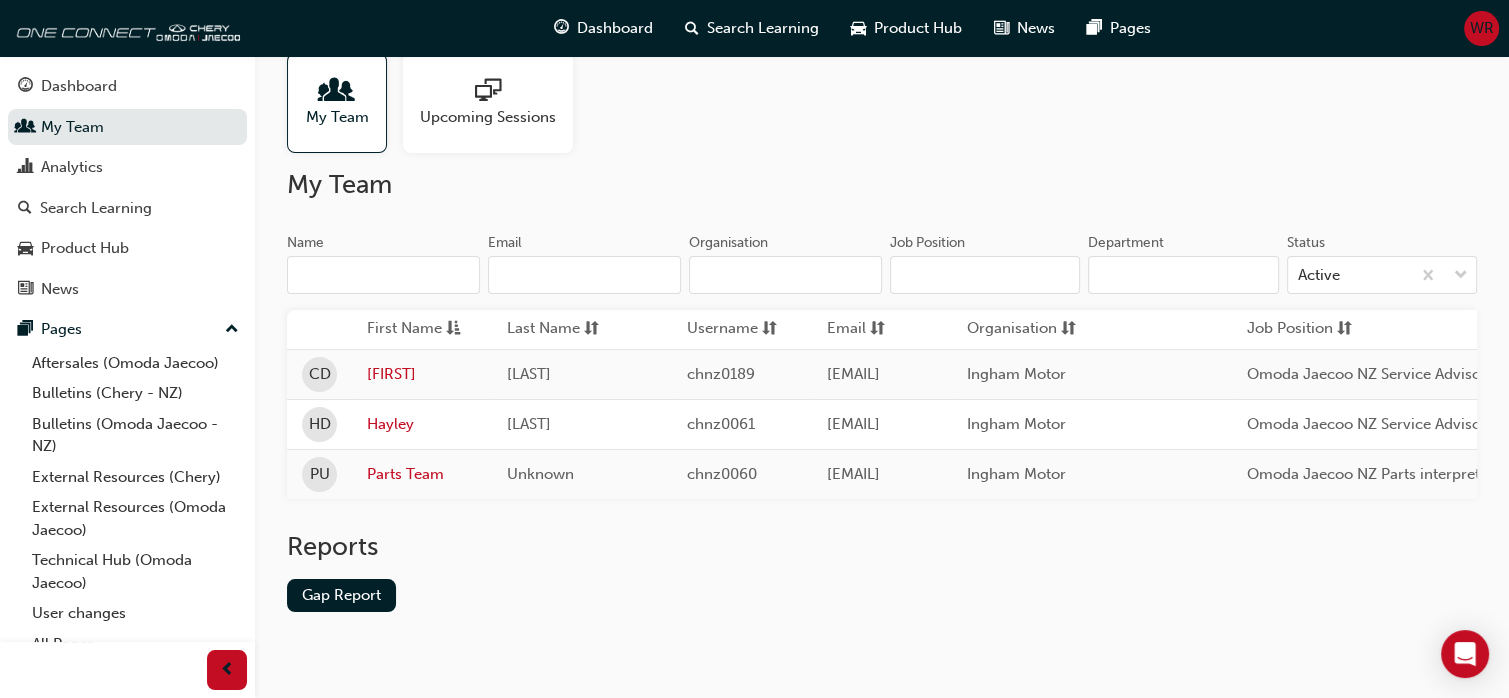 scroll, scrollTop: 0, scrollLeft: 0, axis: both 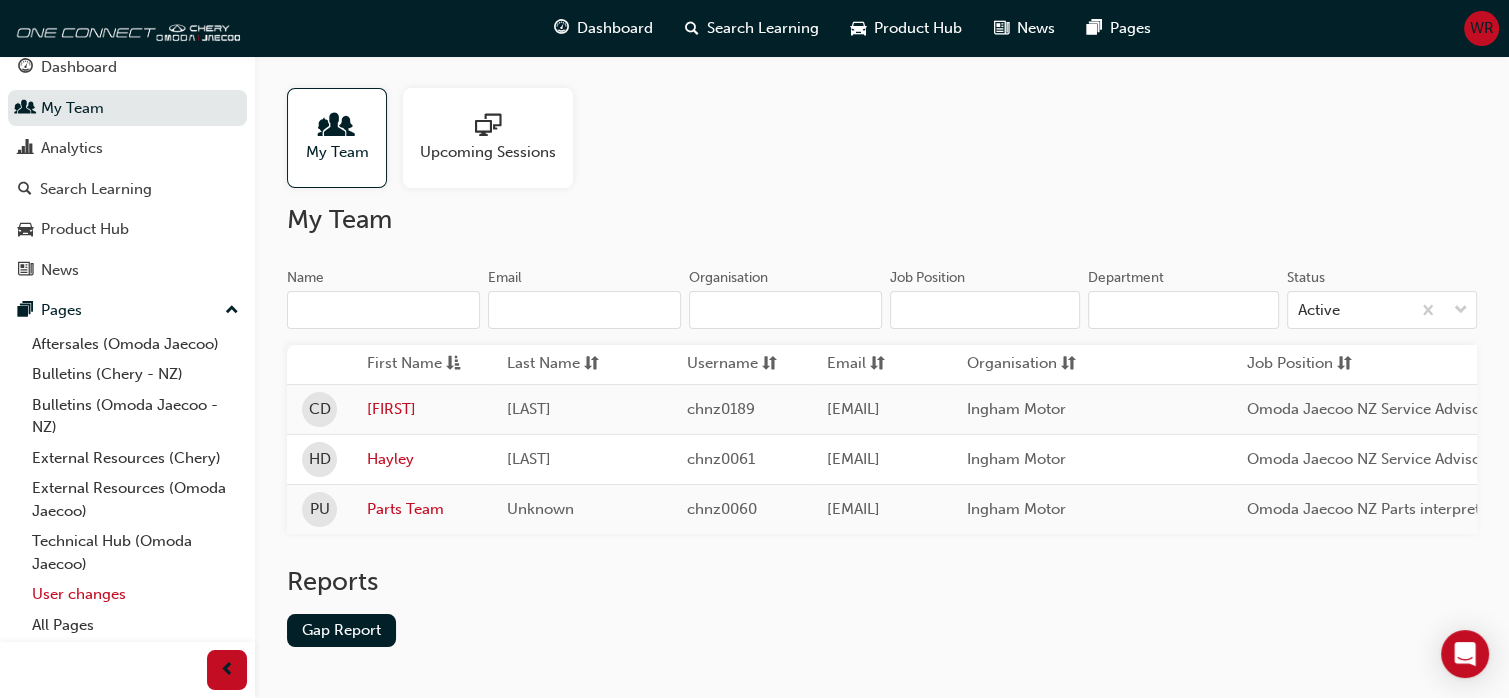 click on "User changes" at bounding box center [135, 594] 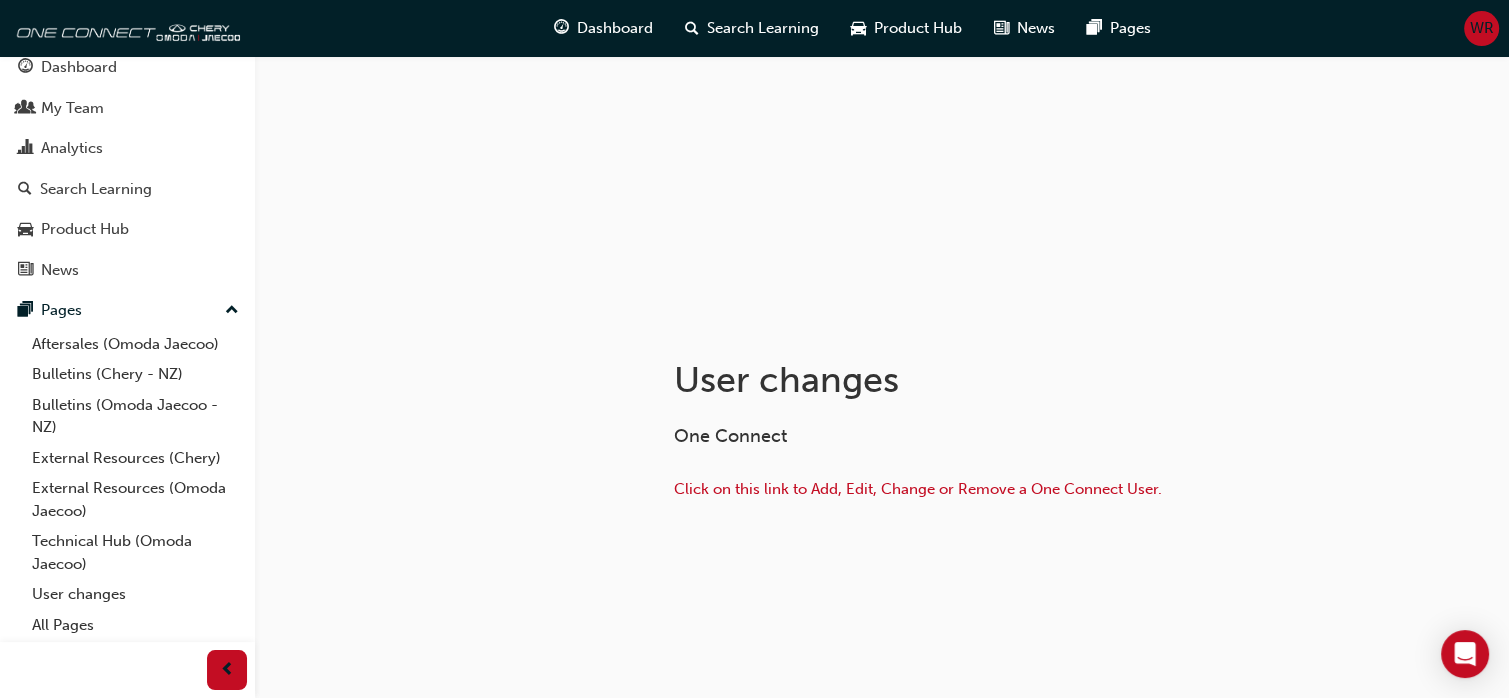 scroll, scrollTop: 139, scrollLeft: 0, axis: vertical 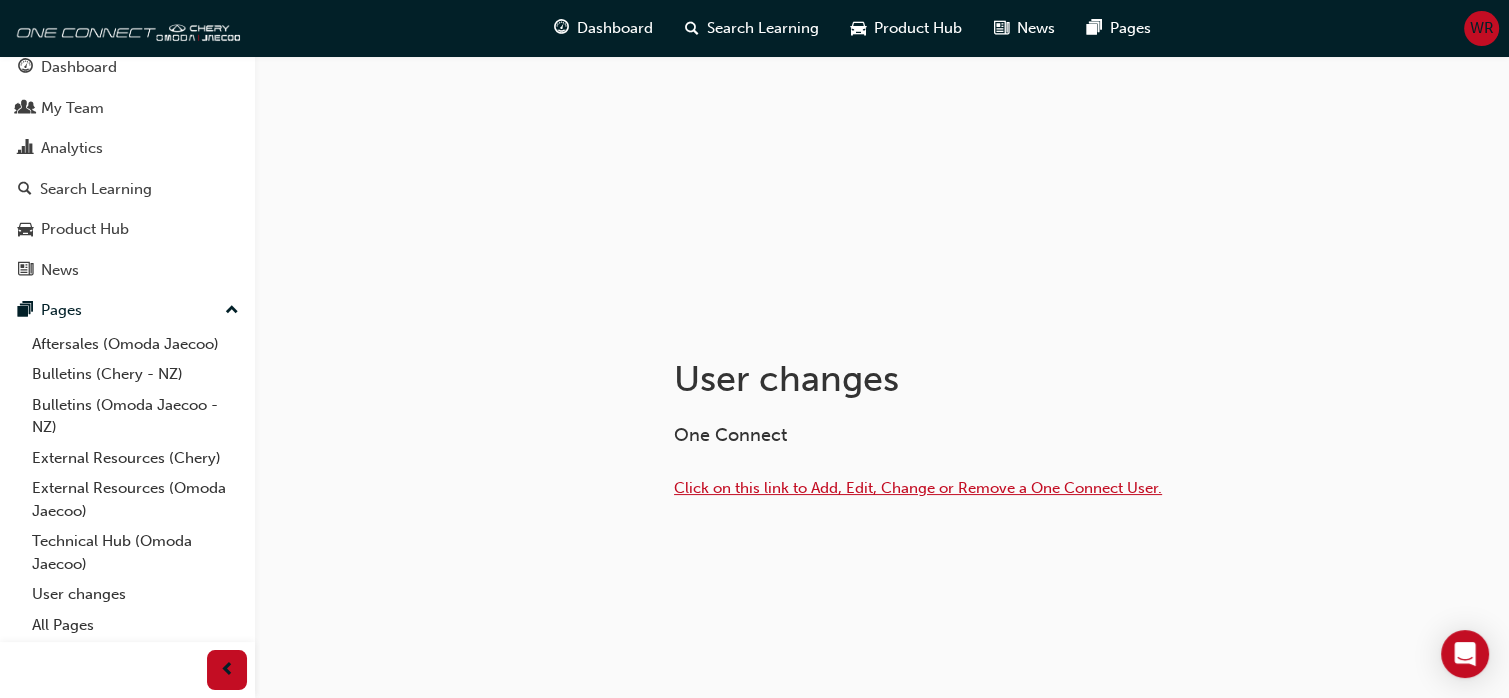 click on "Click on this link to Add, Edit, Change or Remove a One Connect User." at bounding box center (918, 488) 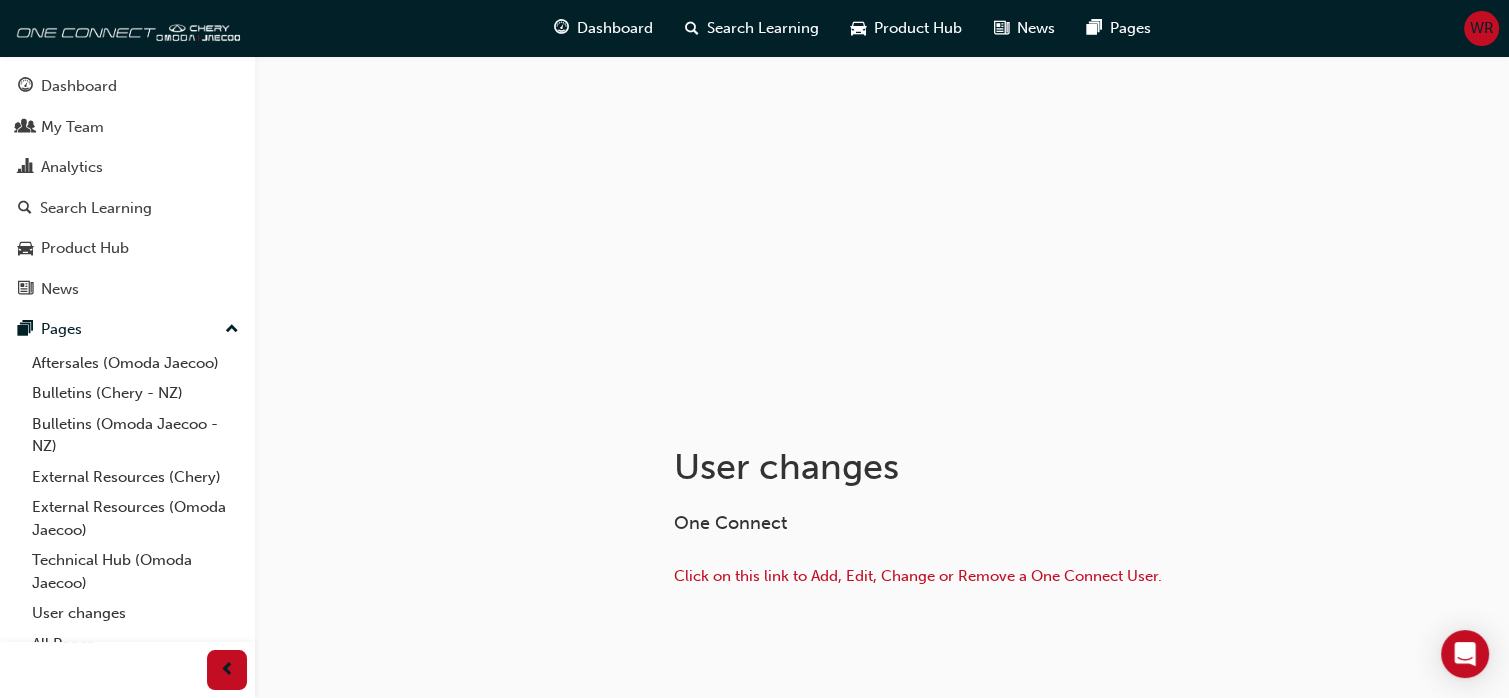 scroll, scrollTop: 100, scrollLeft: 0, axis: vertical 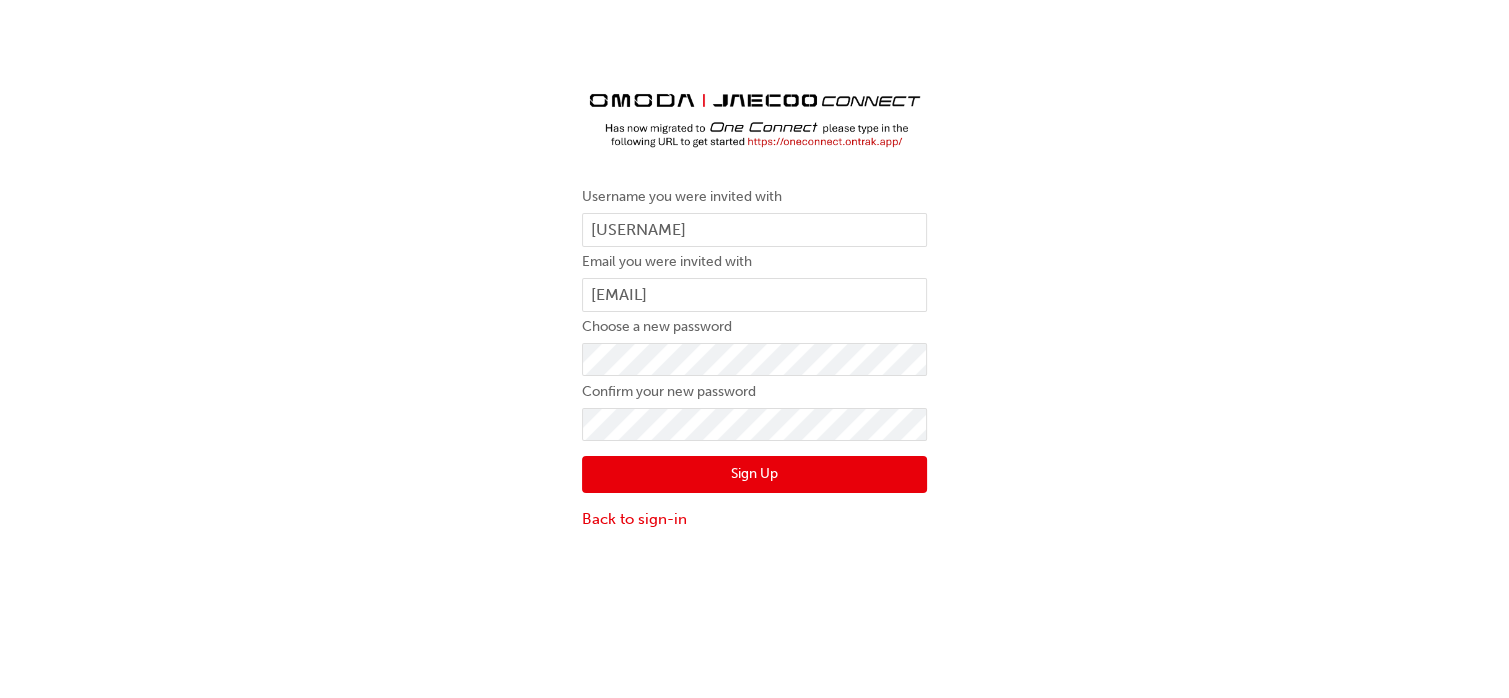 click on "Username you were invited with [USERNAME] Email you were invited with [EMAIL] Choose a new password Confirm your new password Sign Up Back to sign-in" at bounding box center (754, 295) 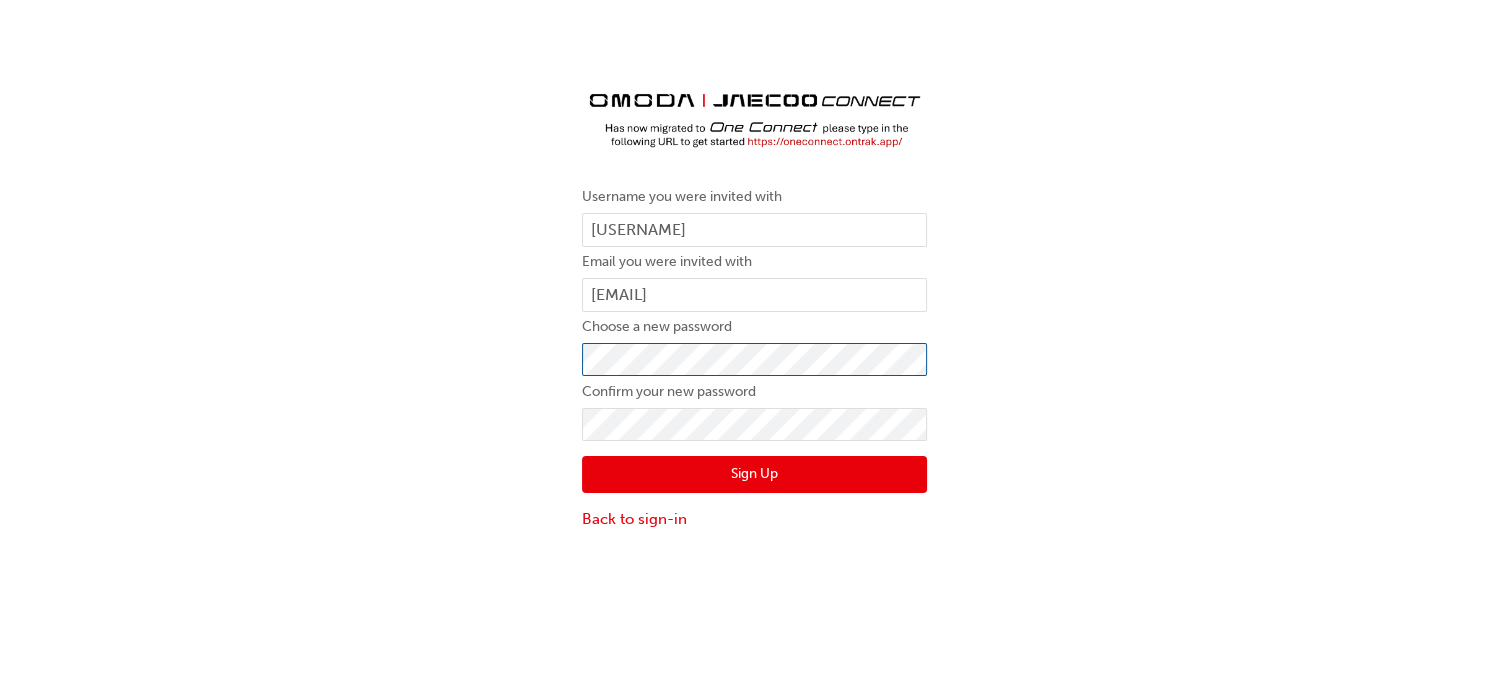 click on "Username you were invited with [USERNAME] Email you were invited with [EMAIL] Choose a new password Confirm your new password Sign Up Back to sign-in" at bounding box center (754, 295) 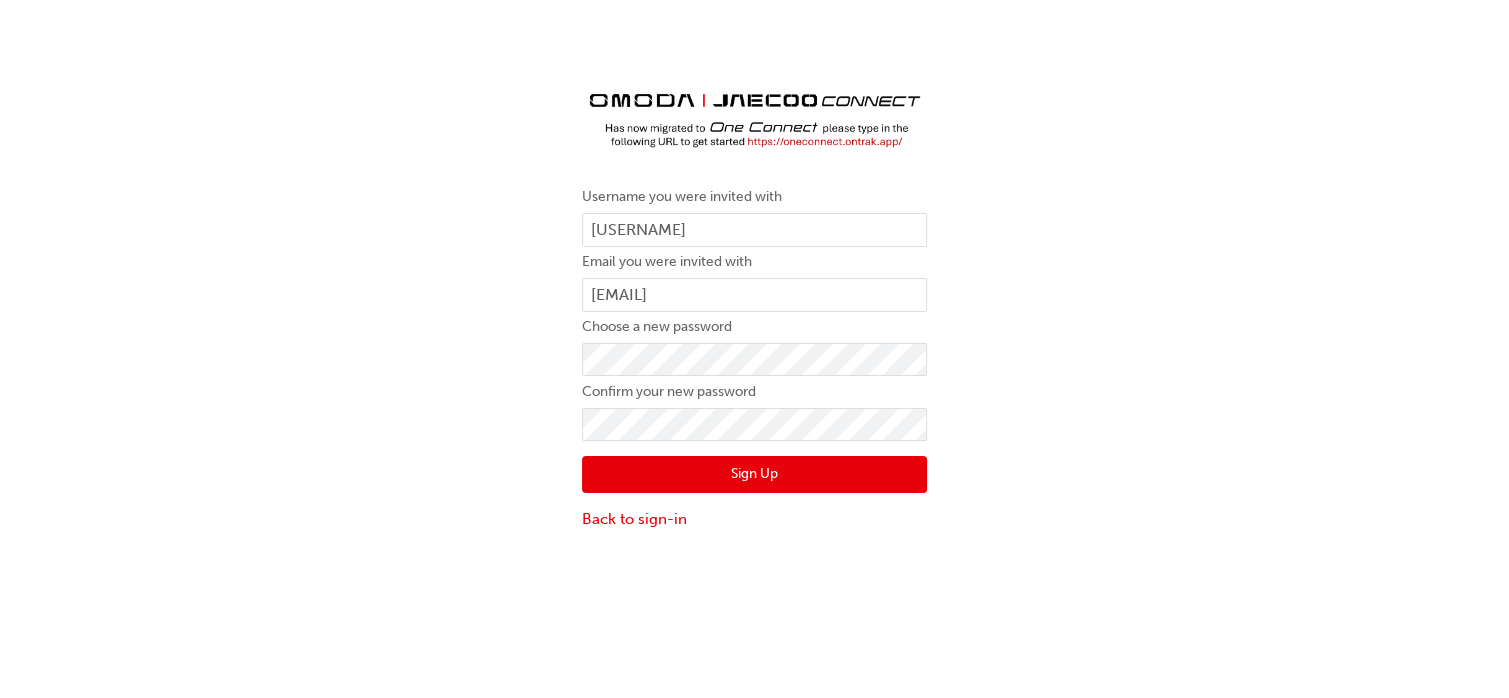 click on "Sign Up" at bounding box center [754, 475] 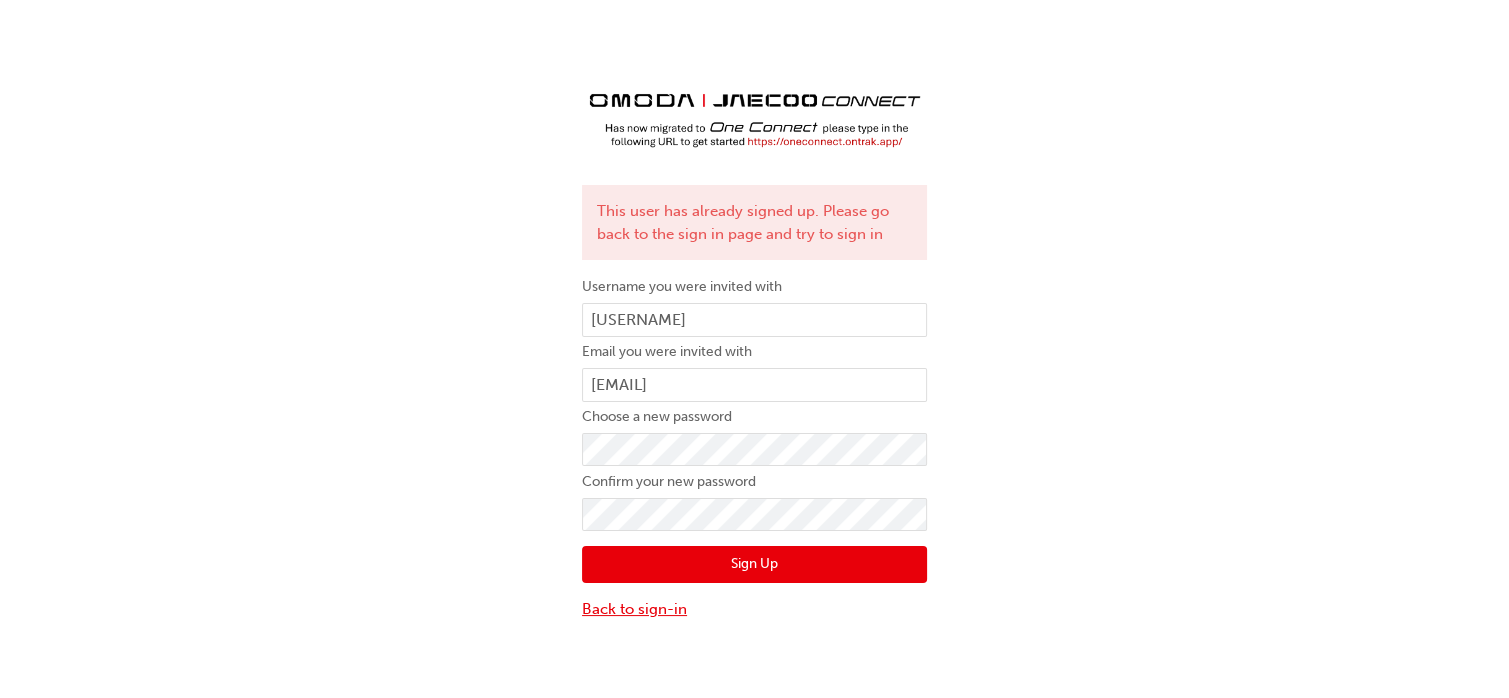 drag, startPoint x: 631, startPoint y: 613, endPoint x: 618, endPoint y: 614, distance: 13.038404 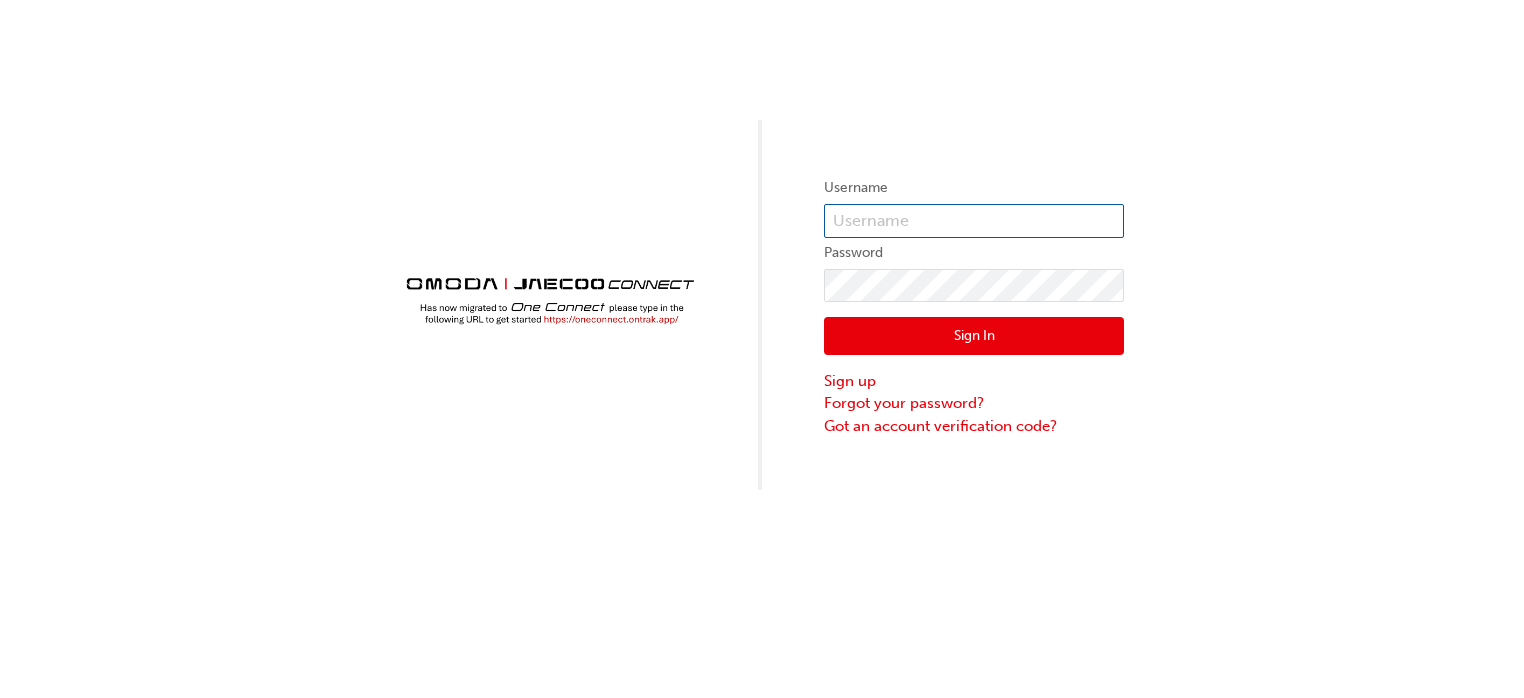 type on "[USERNAME]" 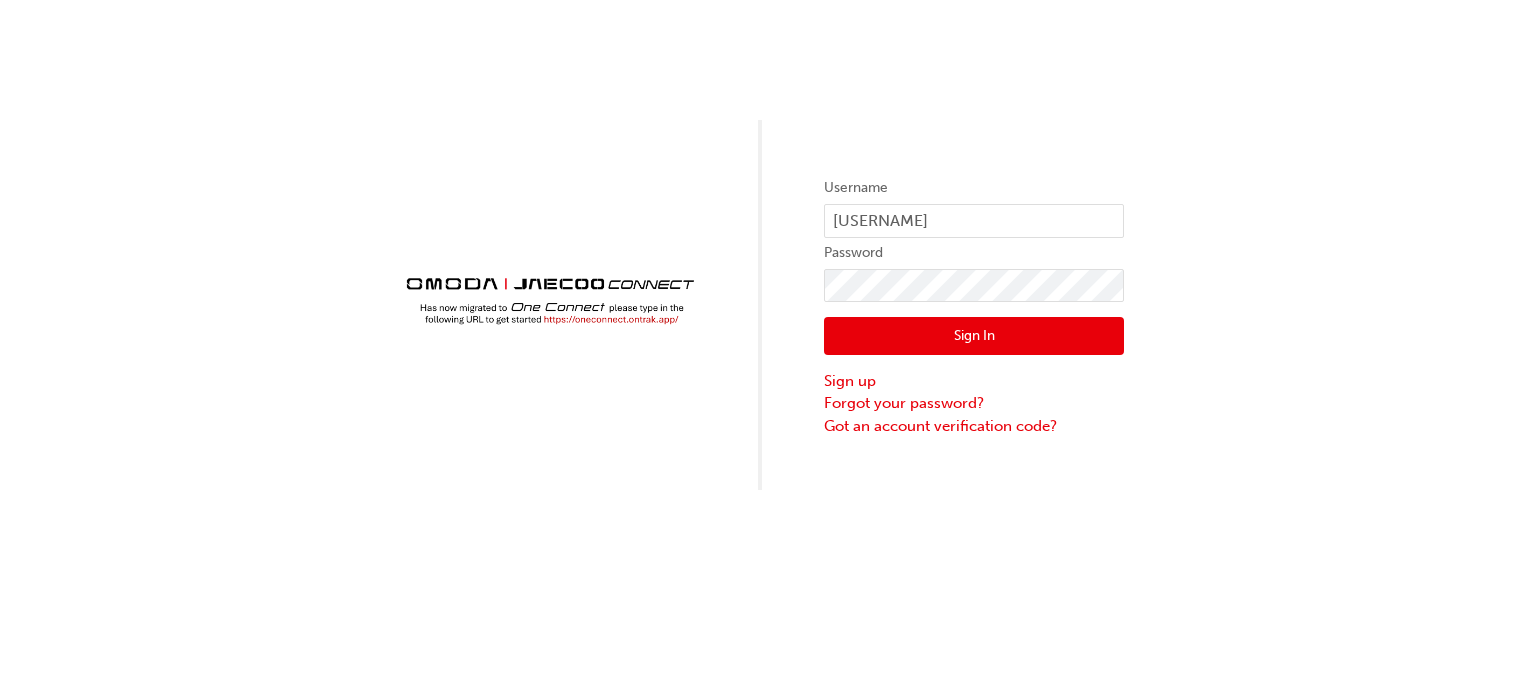 click on "Sign In" at bounding box center [974, 336] 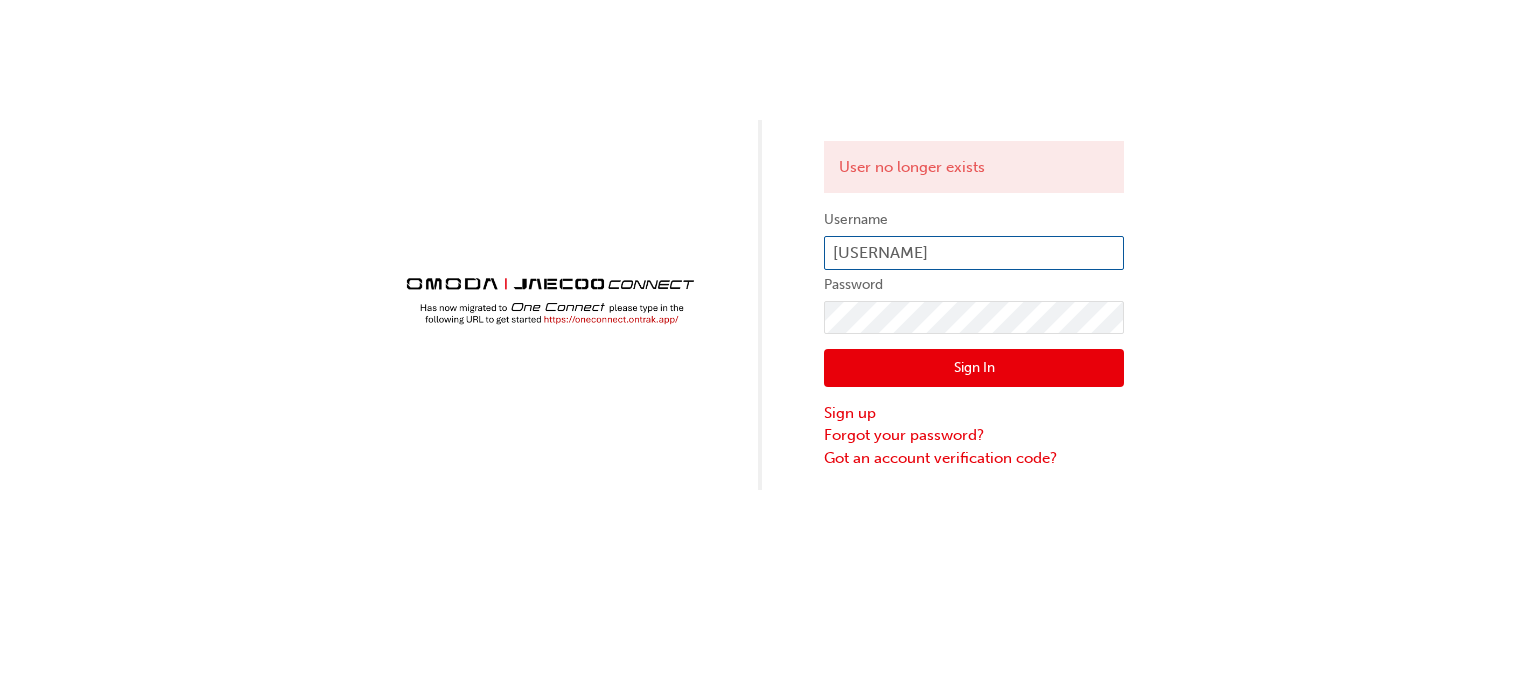 click on "[USERNAME]" at bounding box center (974, 253) 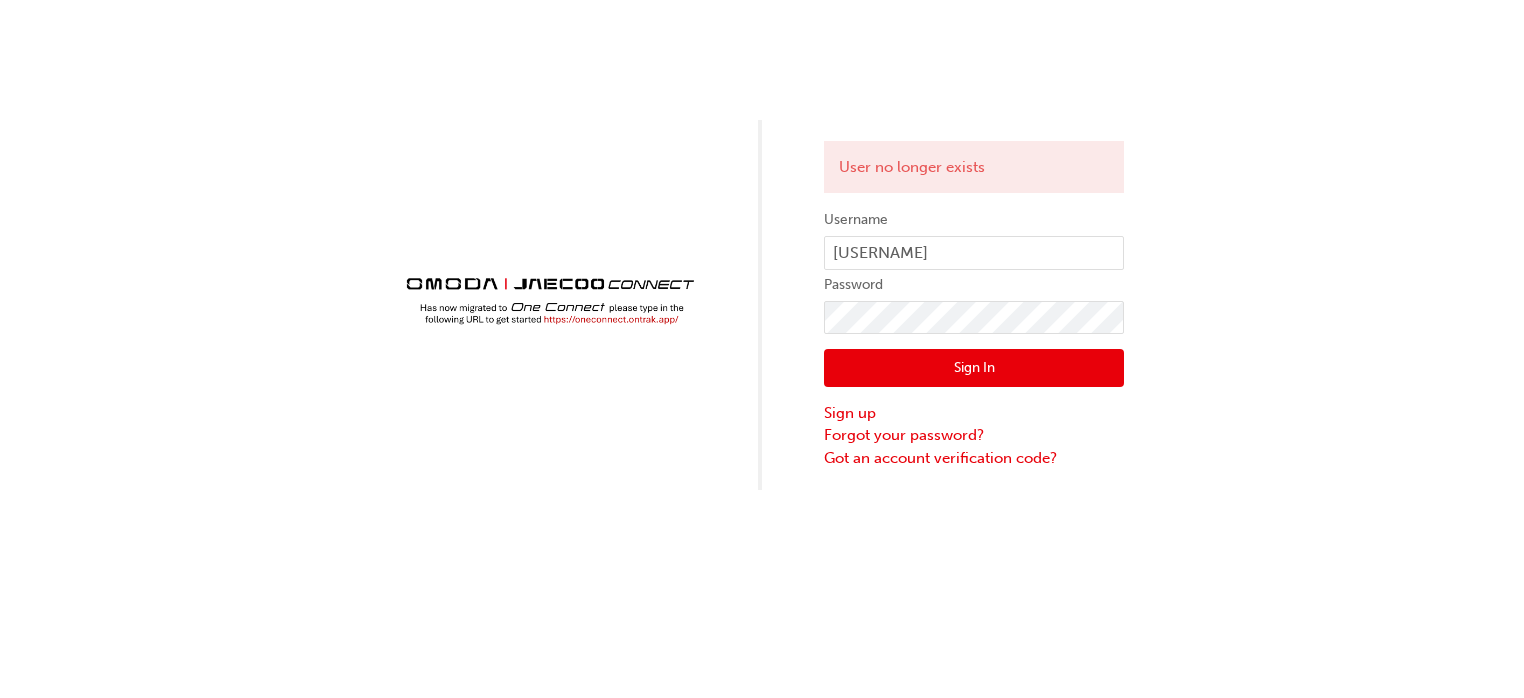 click at bounding box center (550, 290) 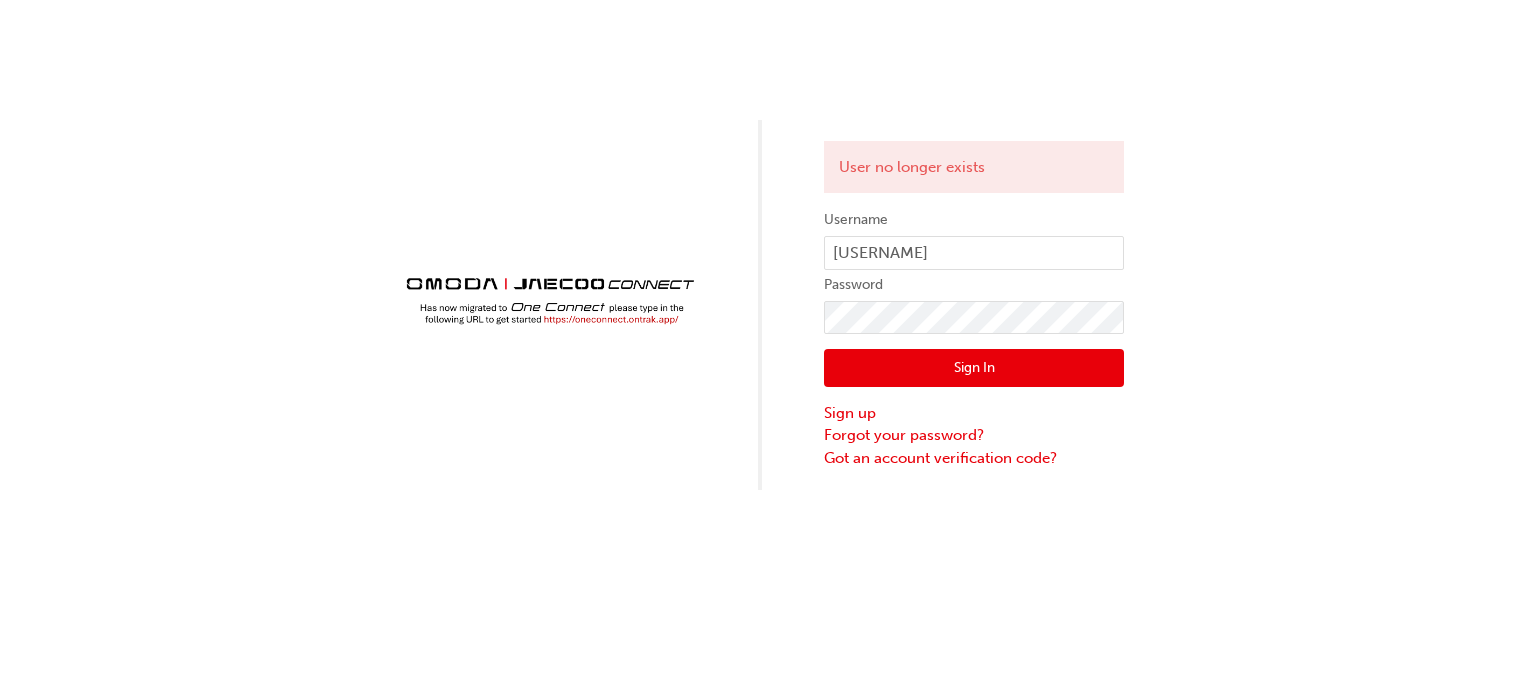 click on "Sign In" at bounding box center (974, 368) 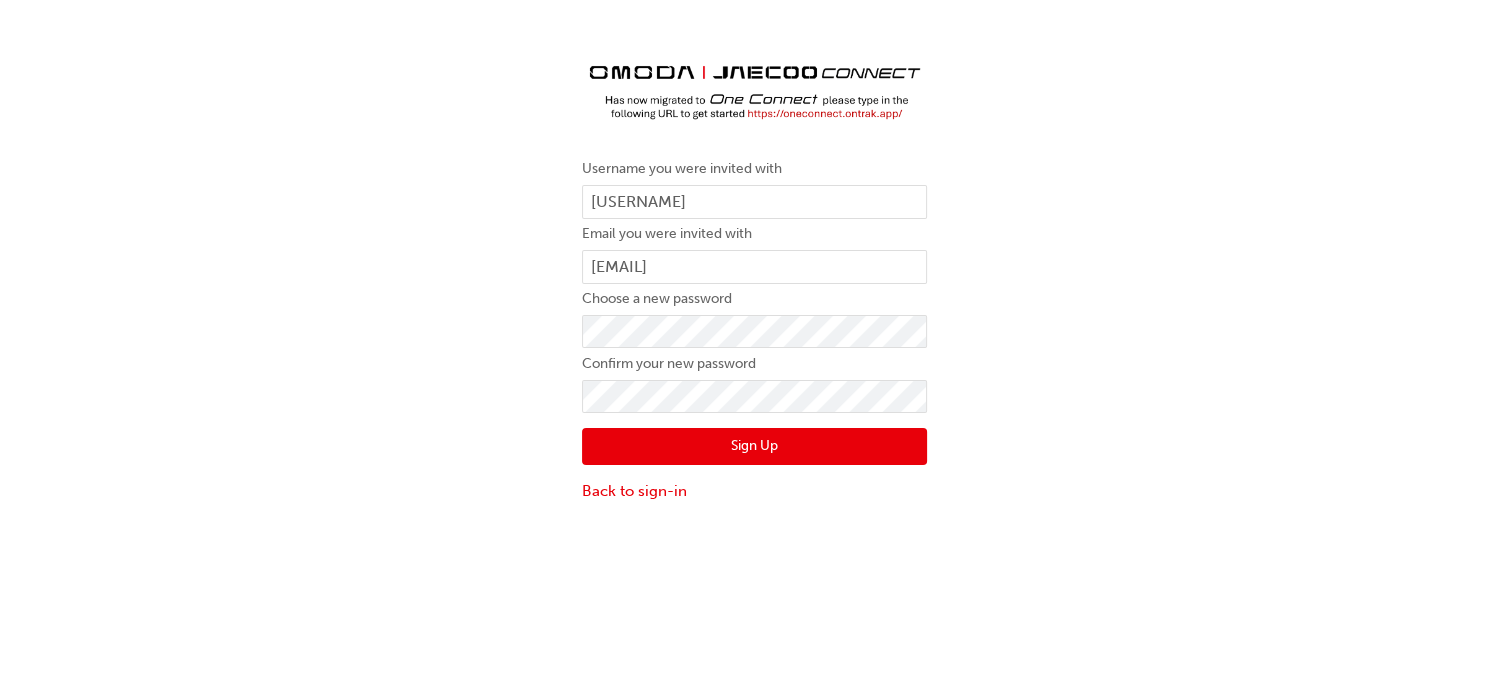scroll, scrollTop: 44, scrollLeft: 0, axis: vertical 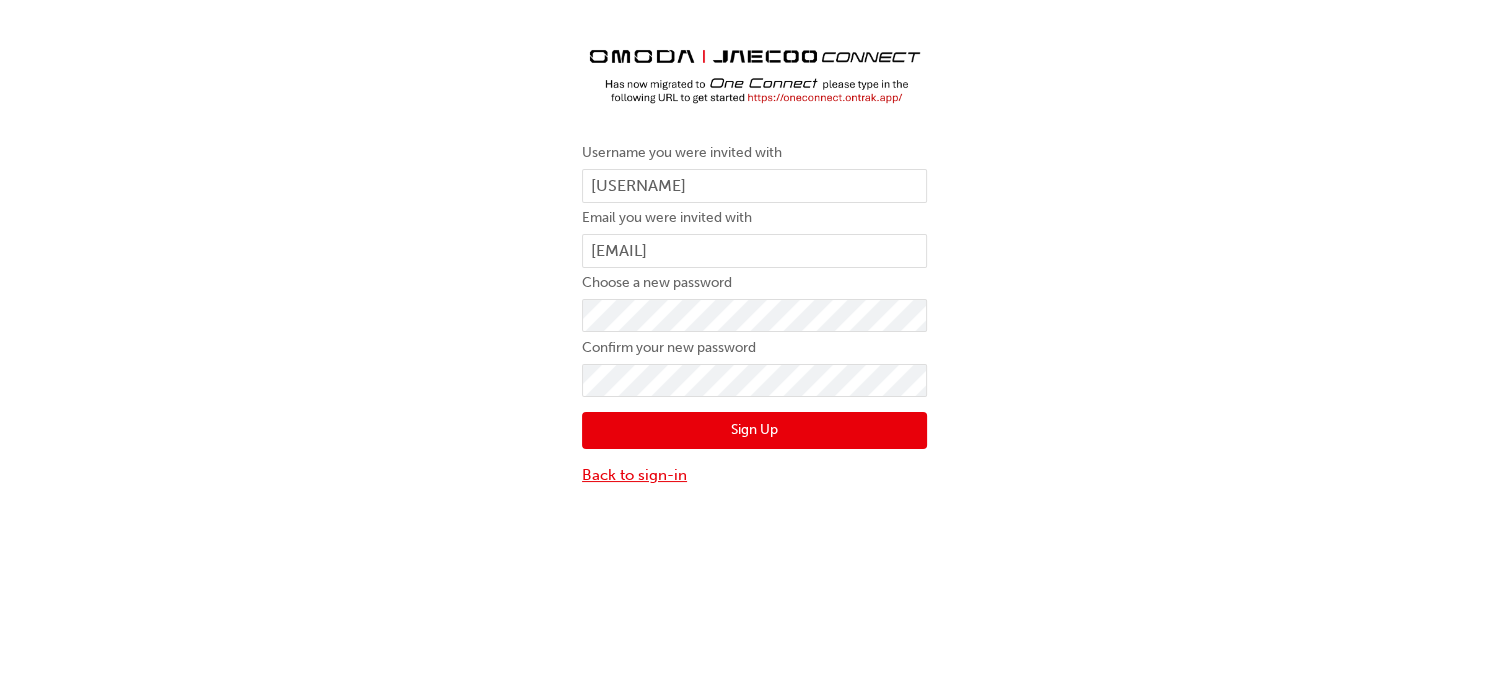 click on "Back to sign-in" at bounding box center (754, 475) 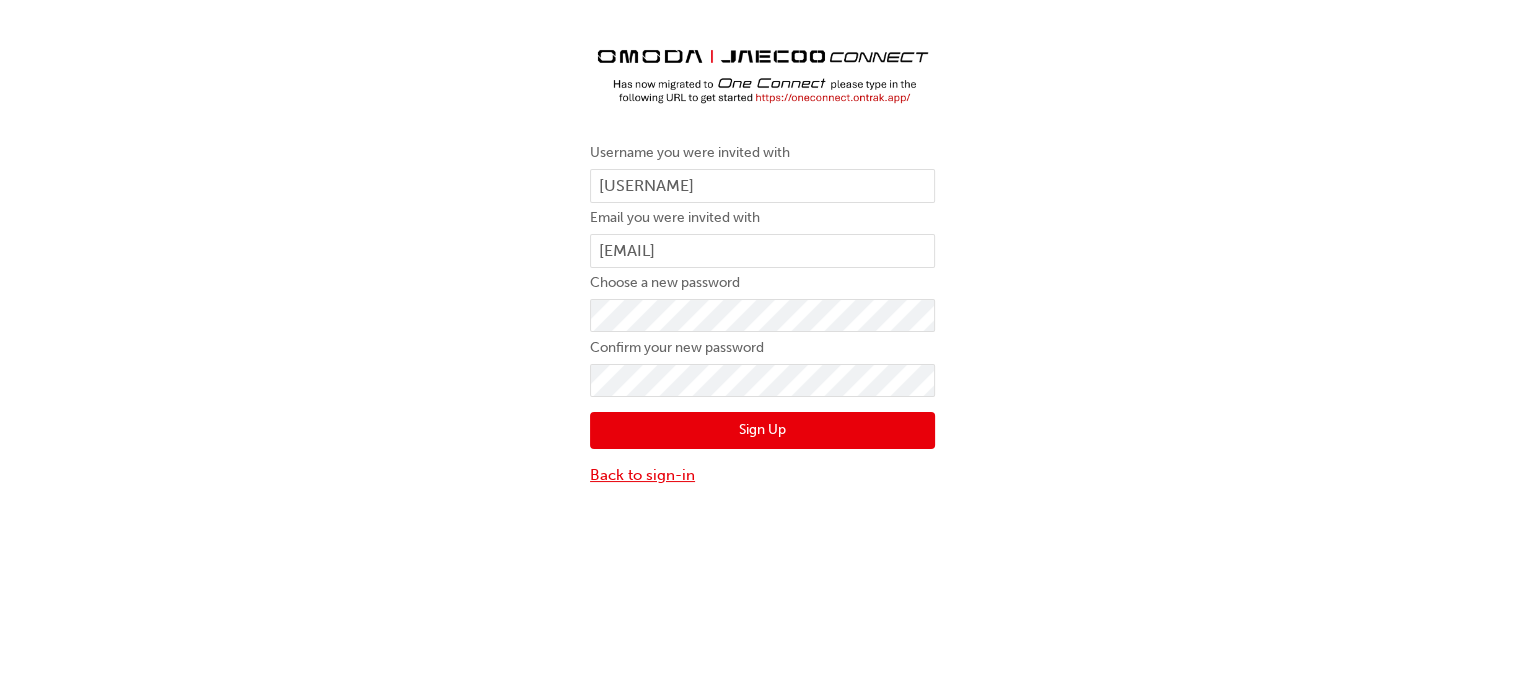 scroll, scrollTop: 0, scrollLeft: 0, axis: both 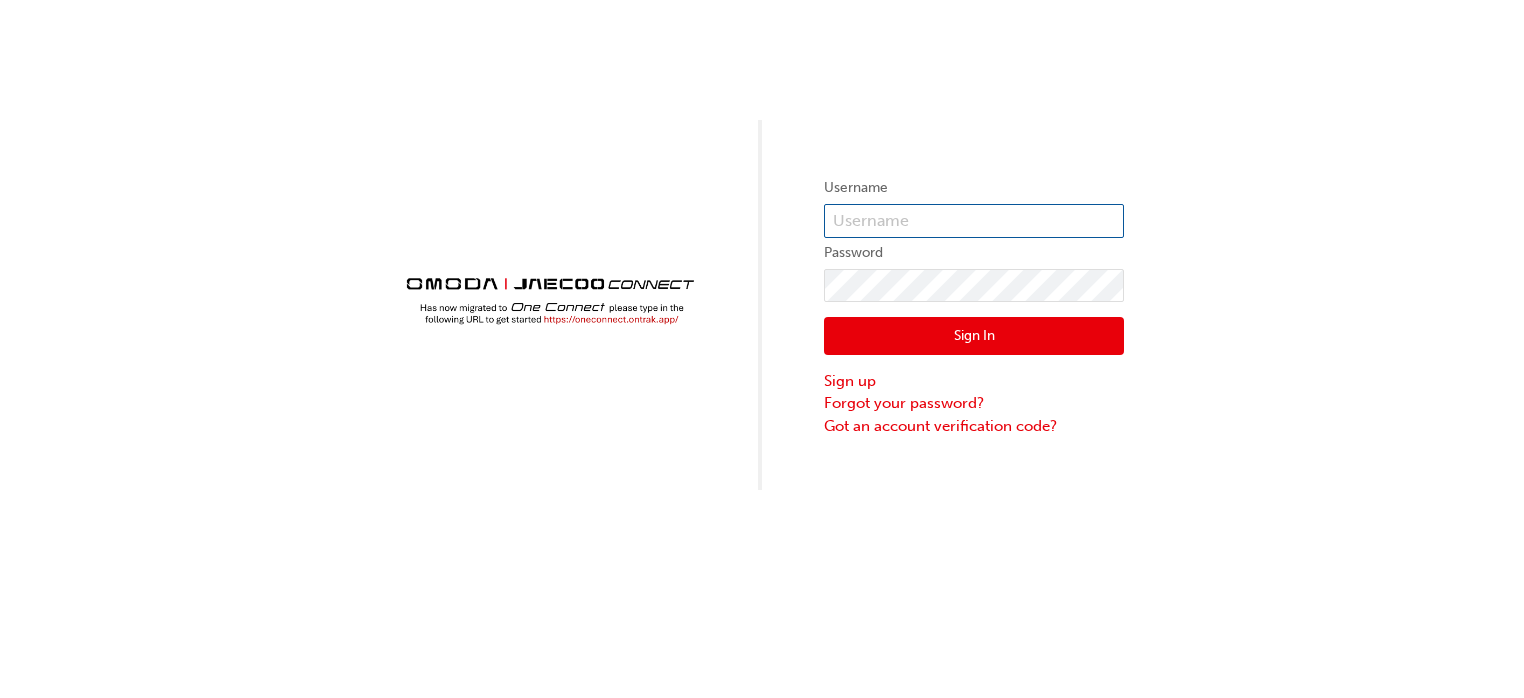 type on "[USERNAME]" 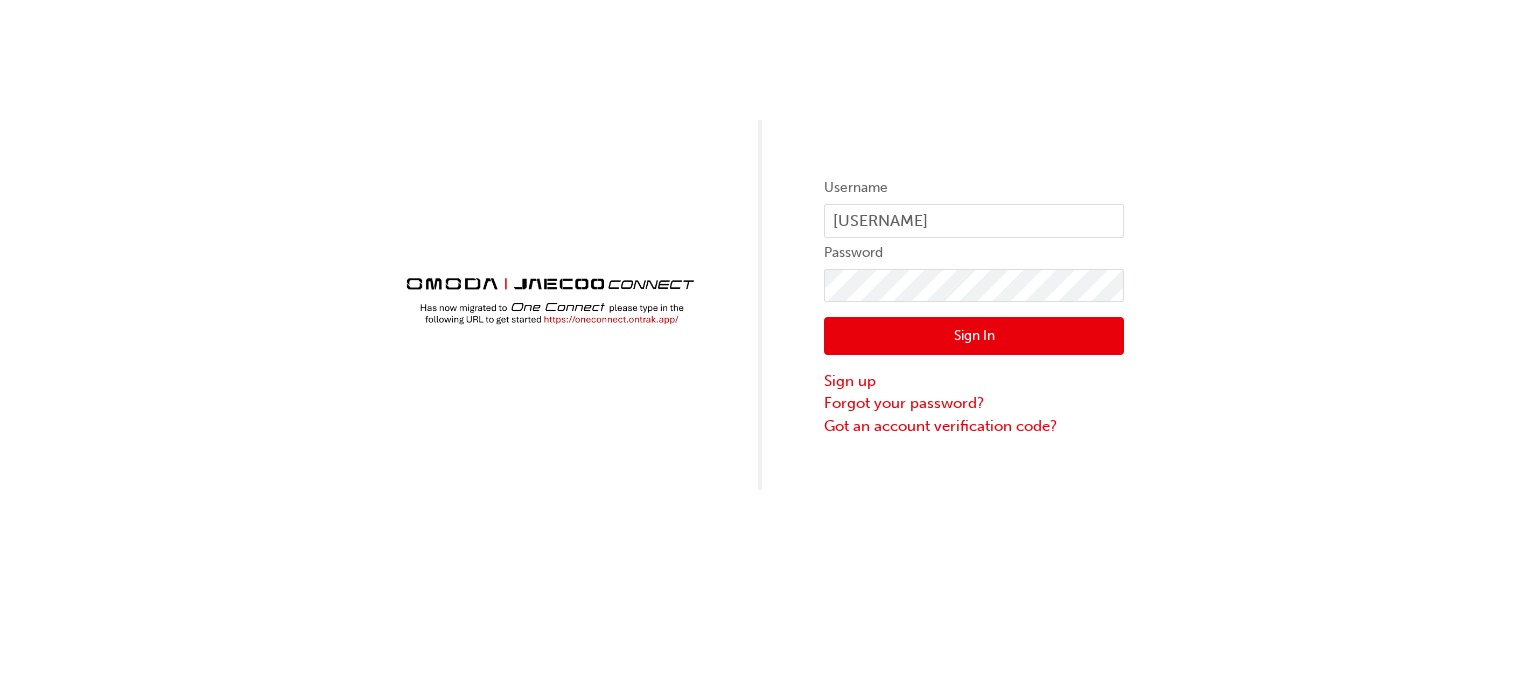 click on "Sign In" at bounding box center [974, 336] 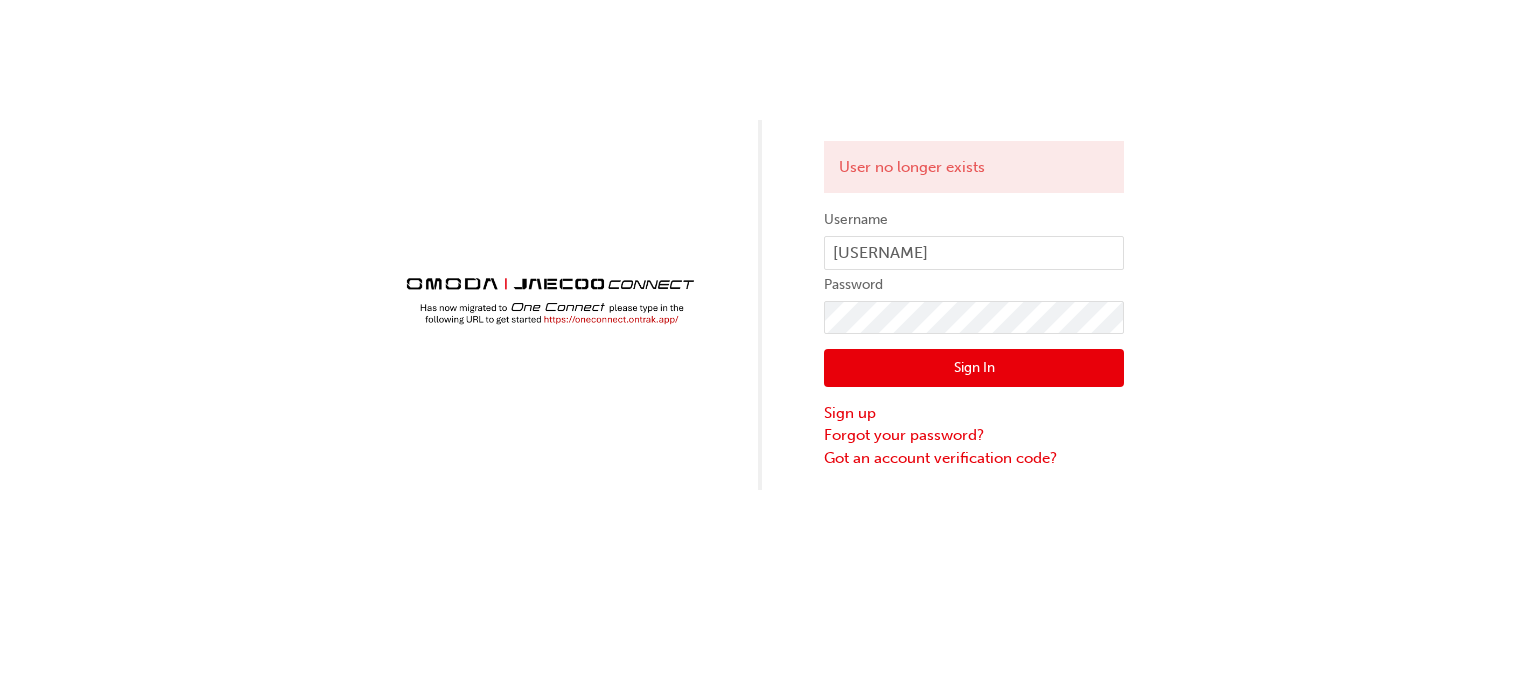 click at bounding box center [550, 290] 